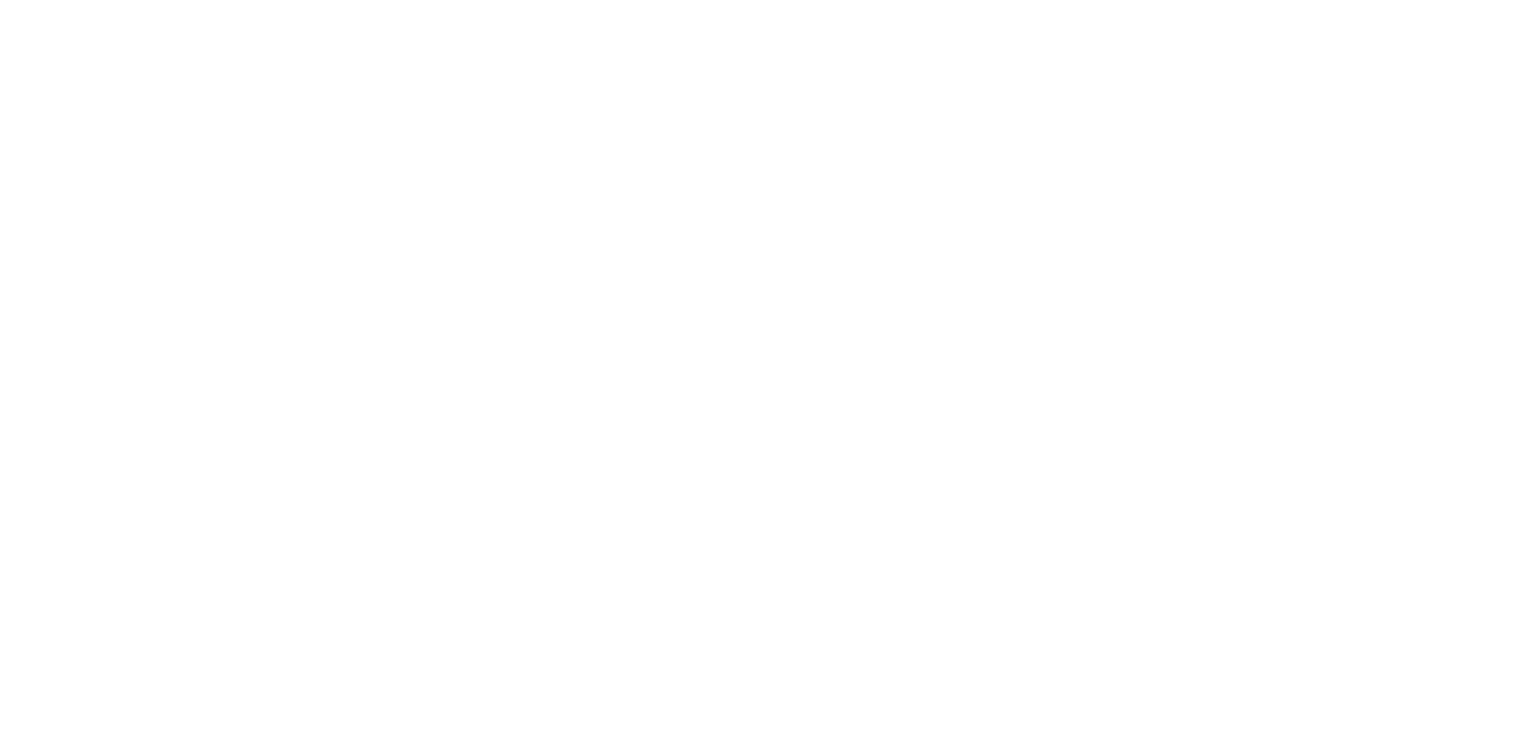 scroll, scrollTop: 0, scrollLeft: 0, axis: both 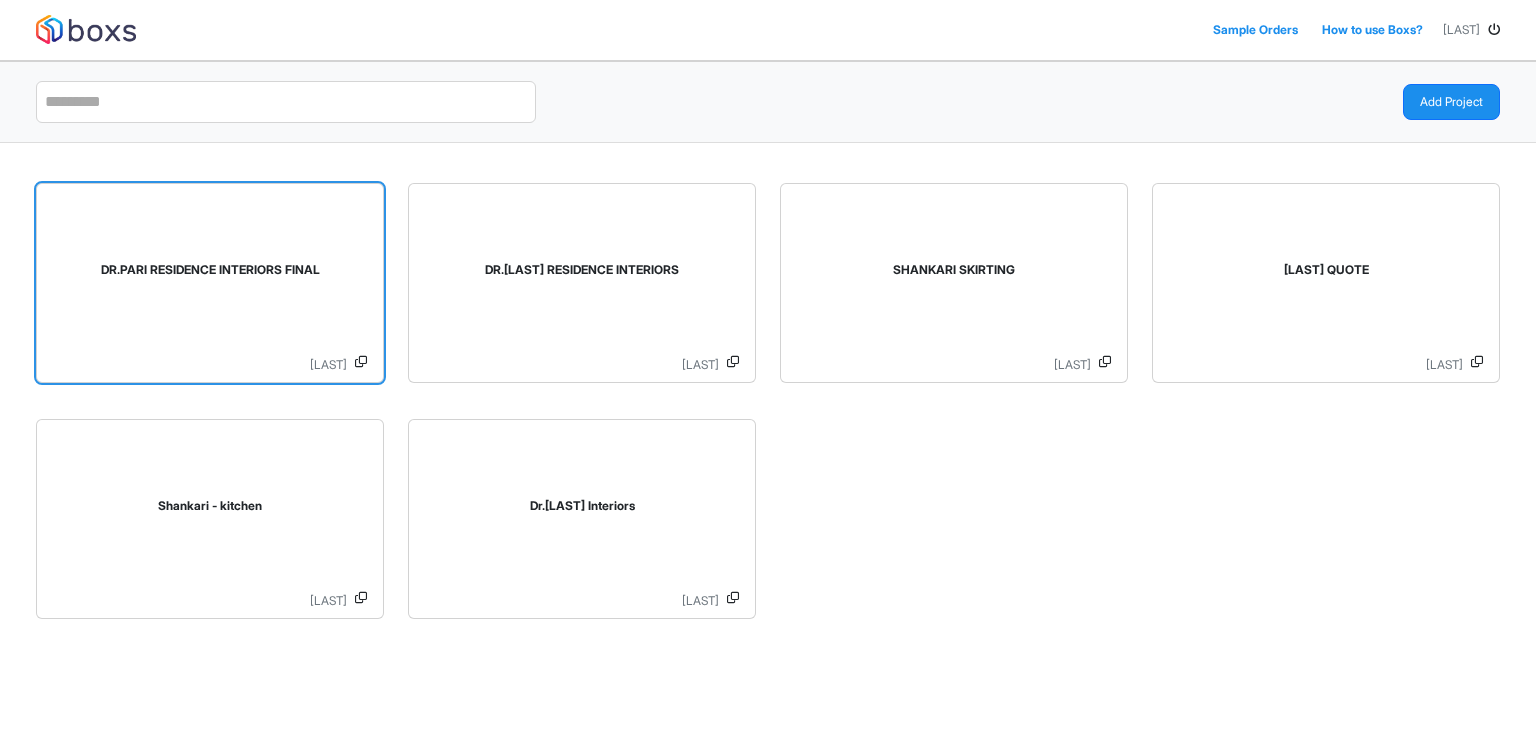 click on "DR.PARI RESIDENCE INTERIORS FINAL" at bounding box center [210, 274] 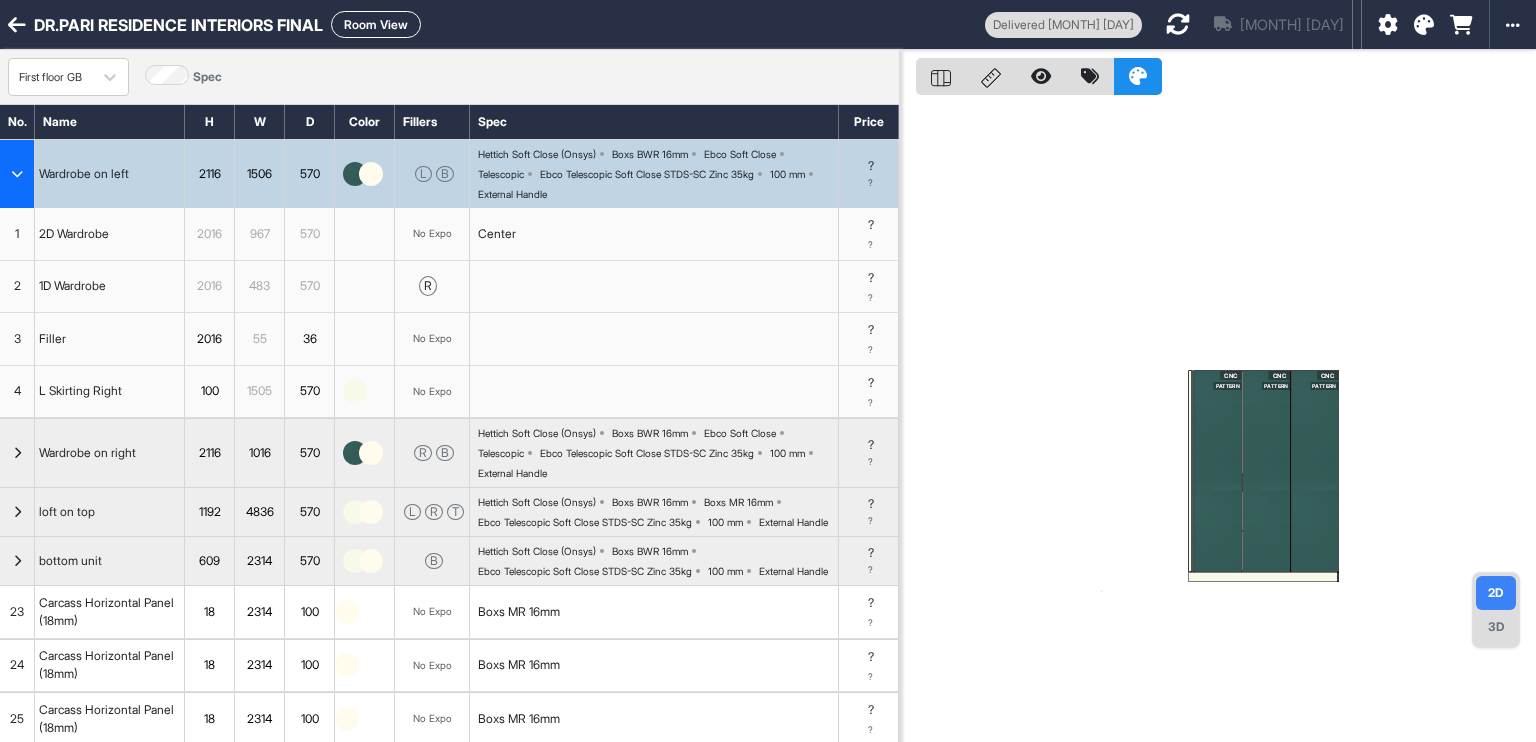 click 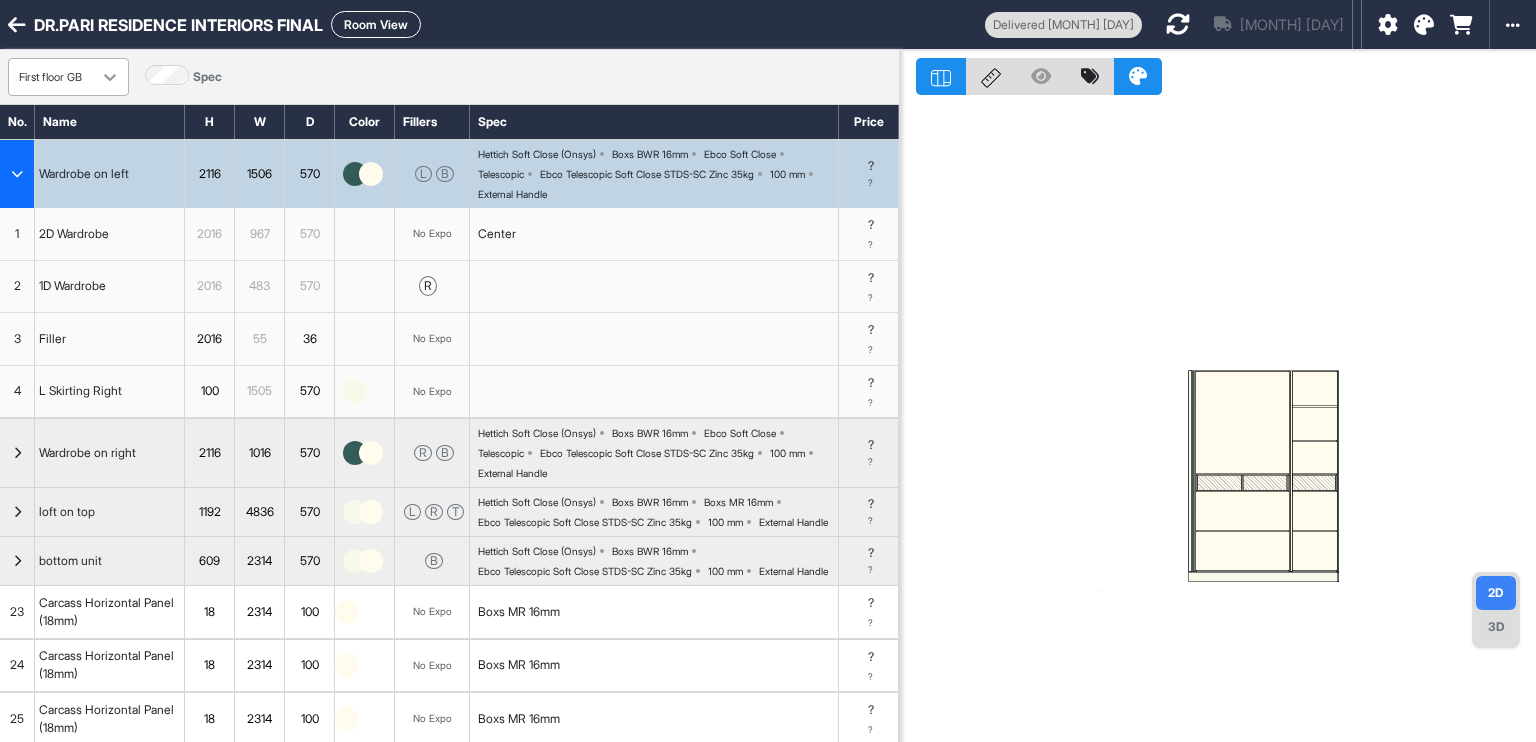 click 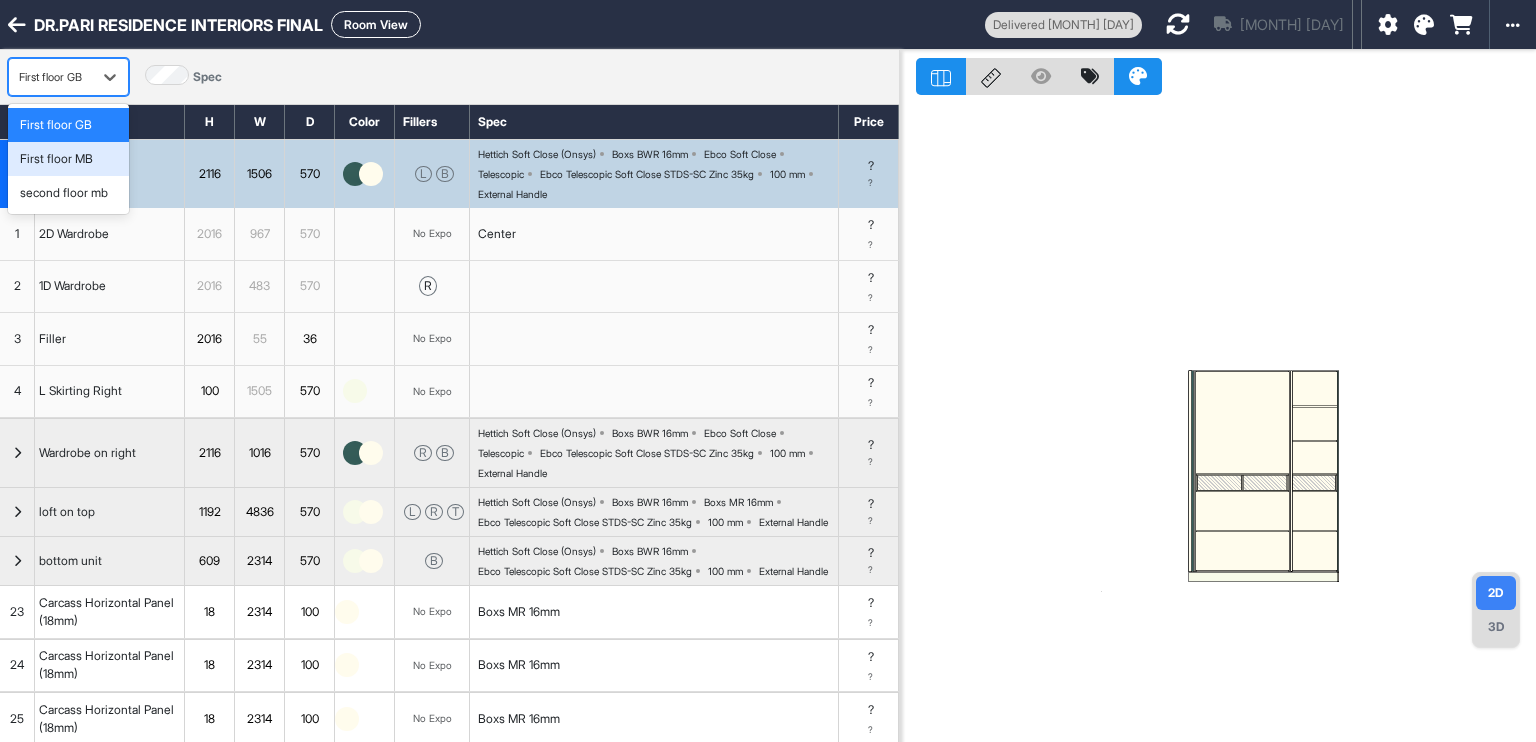 click on "First floor MB" at bounding box center [56, 159] 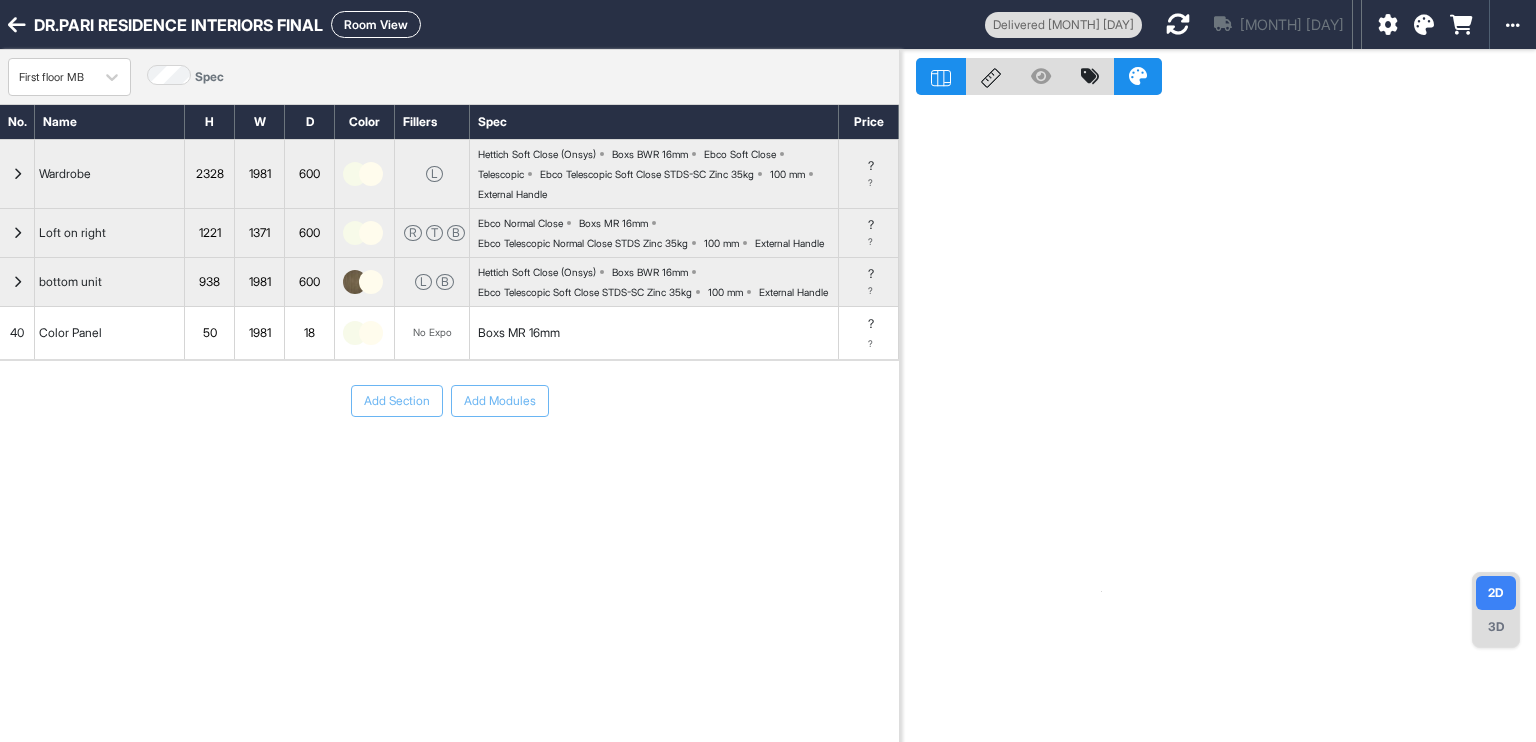 click on "Room View" at bounding box center [376, 24] 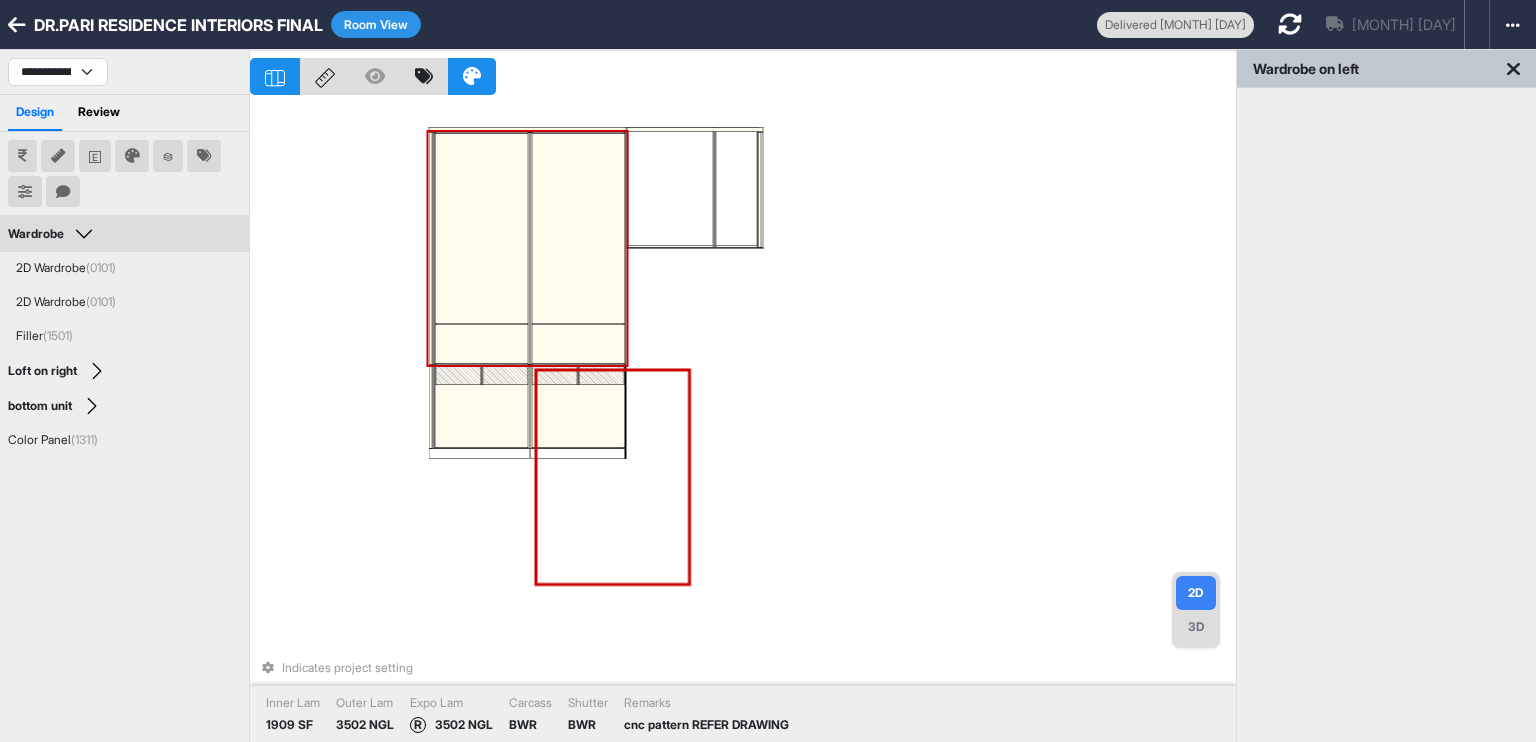 type 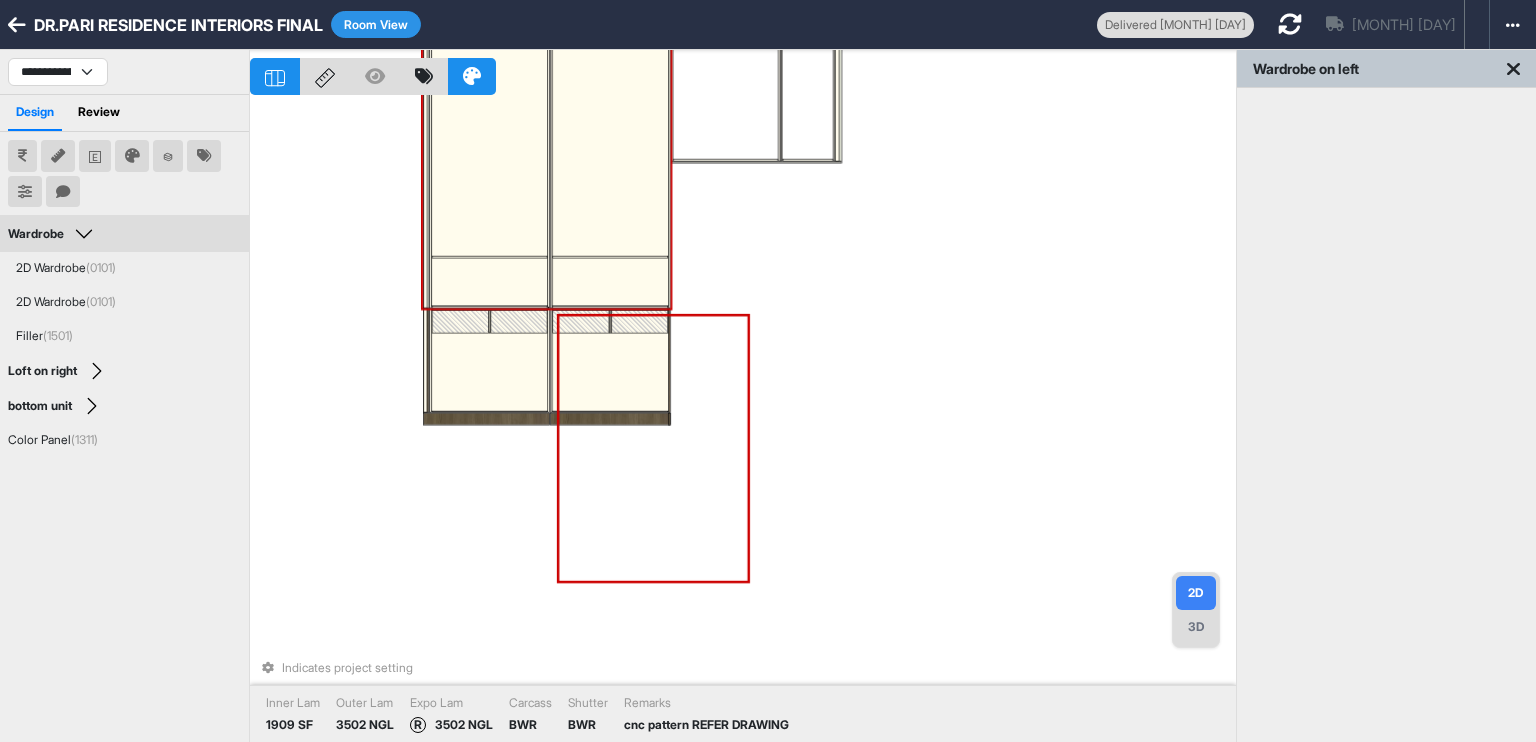 click on "Indicates project setting Inner Lam [NUMBER] SF Outer Lam [NUMBER] NGL Expo Lam R [NUMBER] NGL Carcass BWR Shutter BWR Remarkscnc pattern REFER DRAWING" at bounding box center [743, 421] 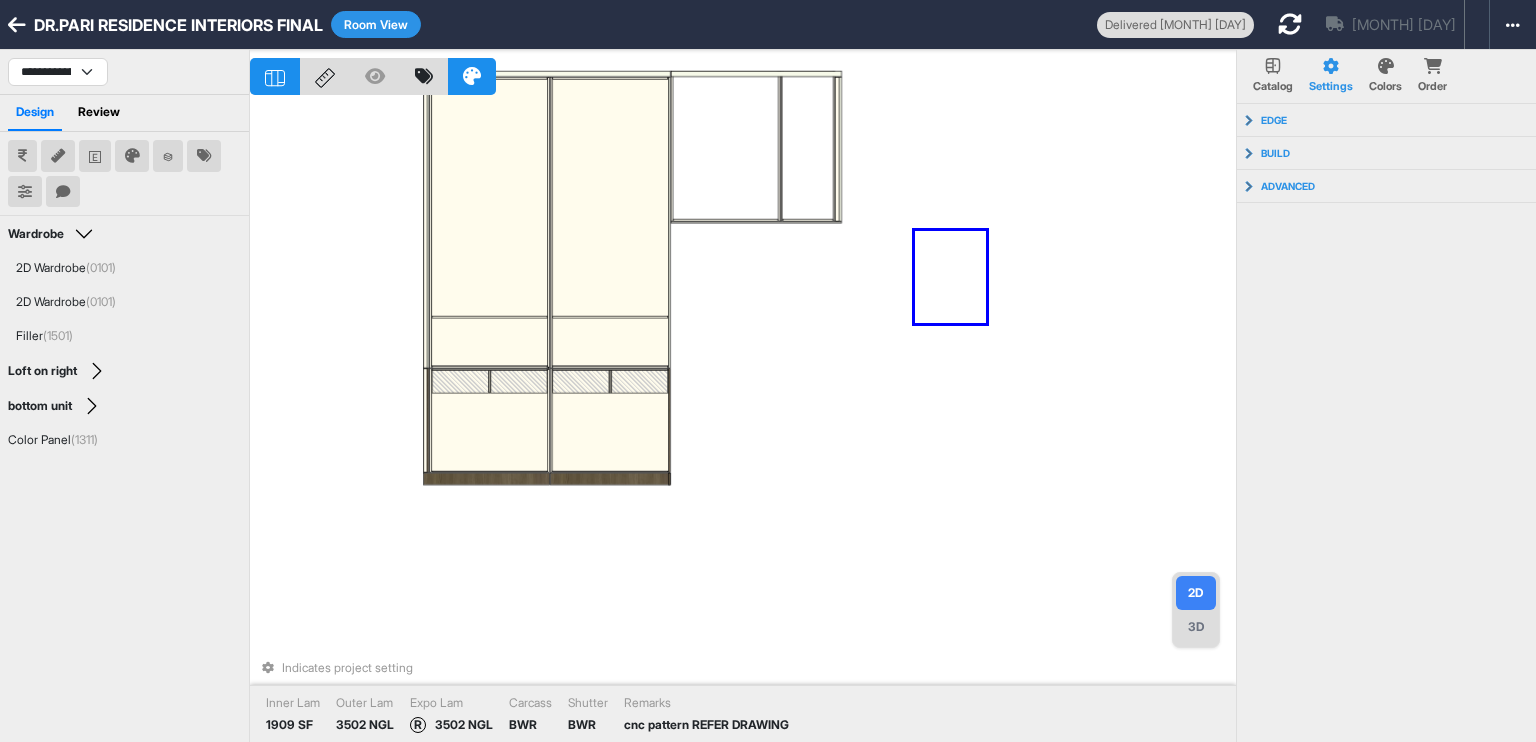 click on "Indicates project setting Inner Lam [NUMBER] SF Outer Lam [NUMBER] NGL Expo Lam R [NUMBER] NGL Carcass BWR Shutter BWR Remarkscnc pattern REFER DRAWING" at bounding box center [743, 421] 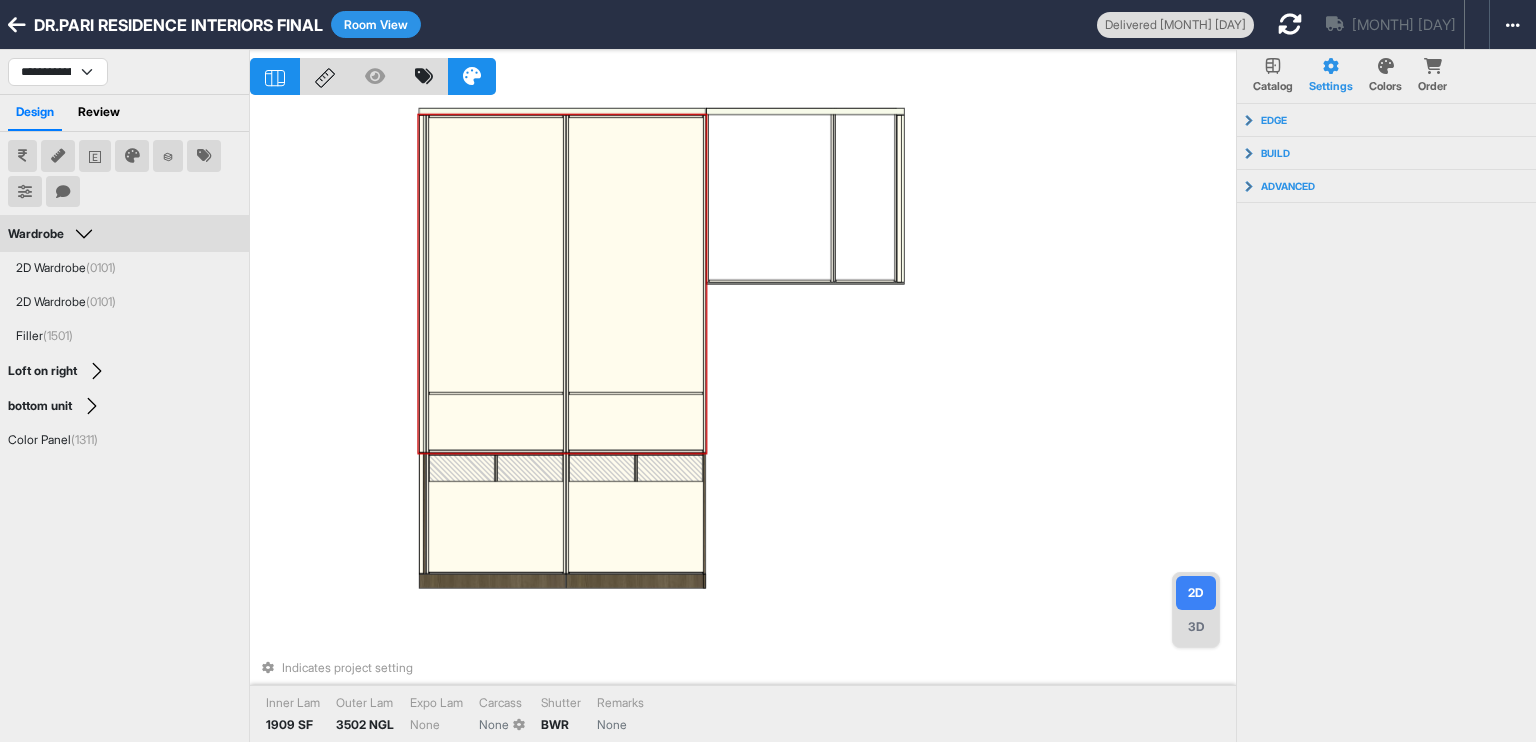 click 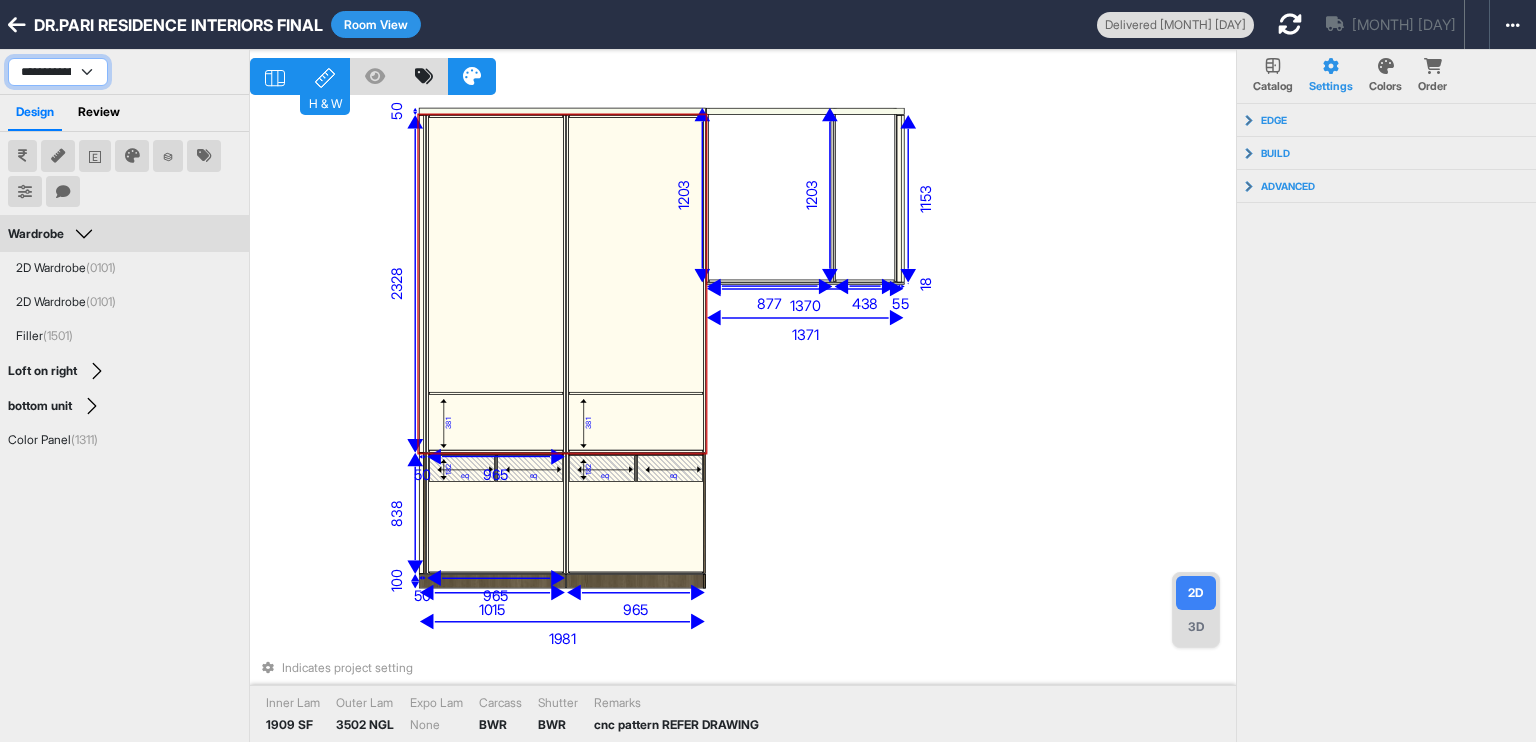 click on "**********" at bounding box center [58, 72] 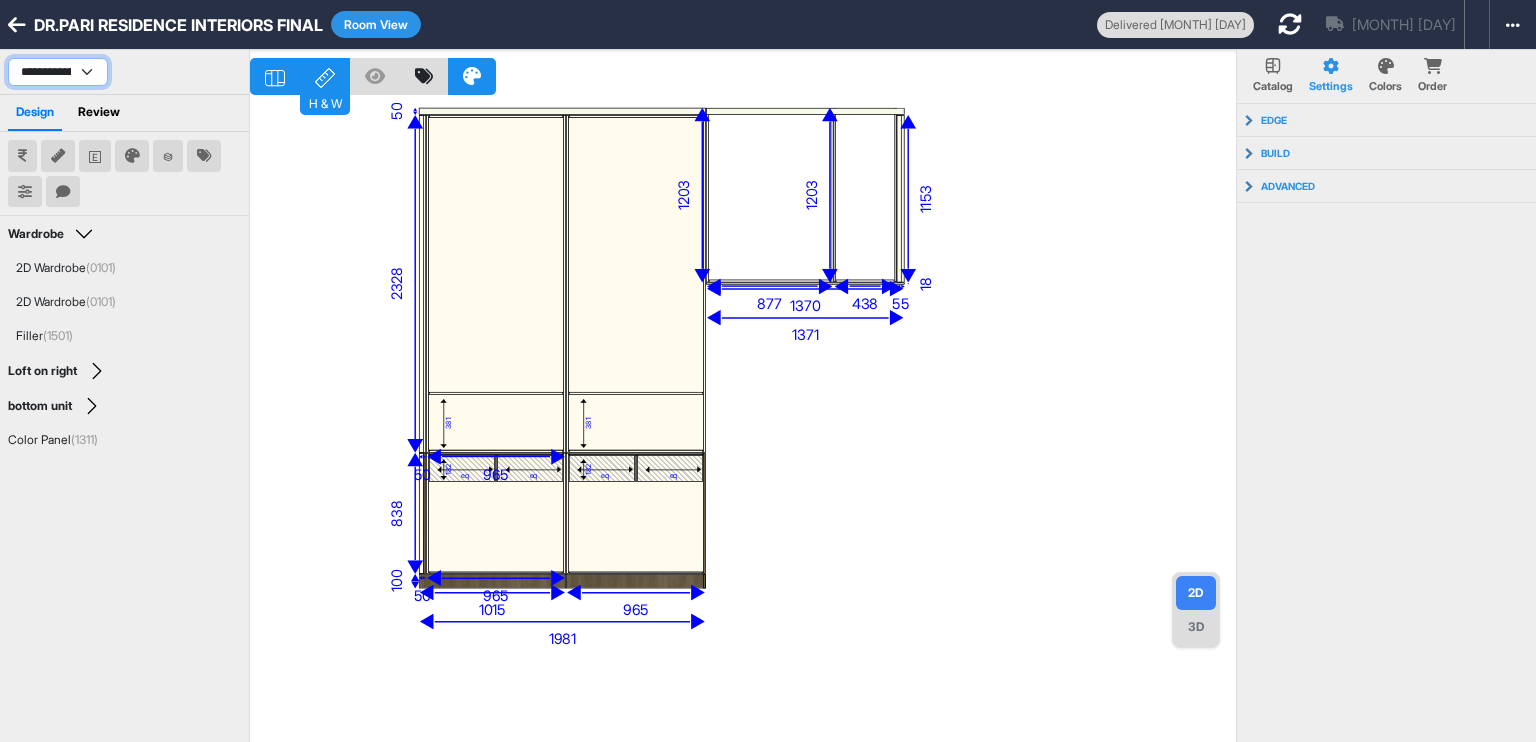 select on "****" 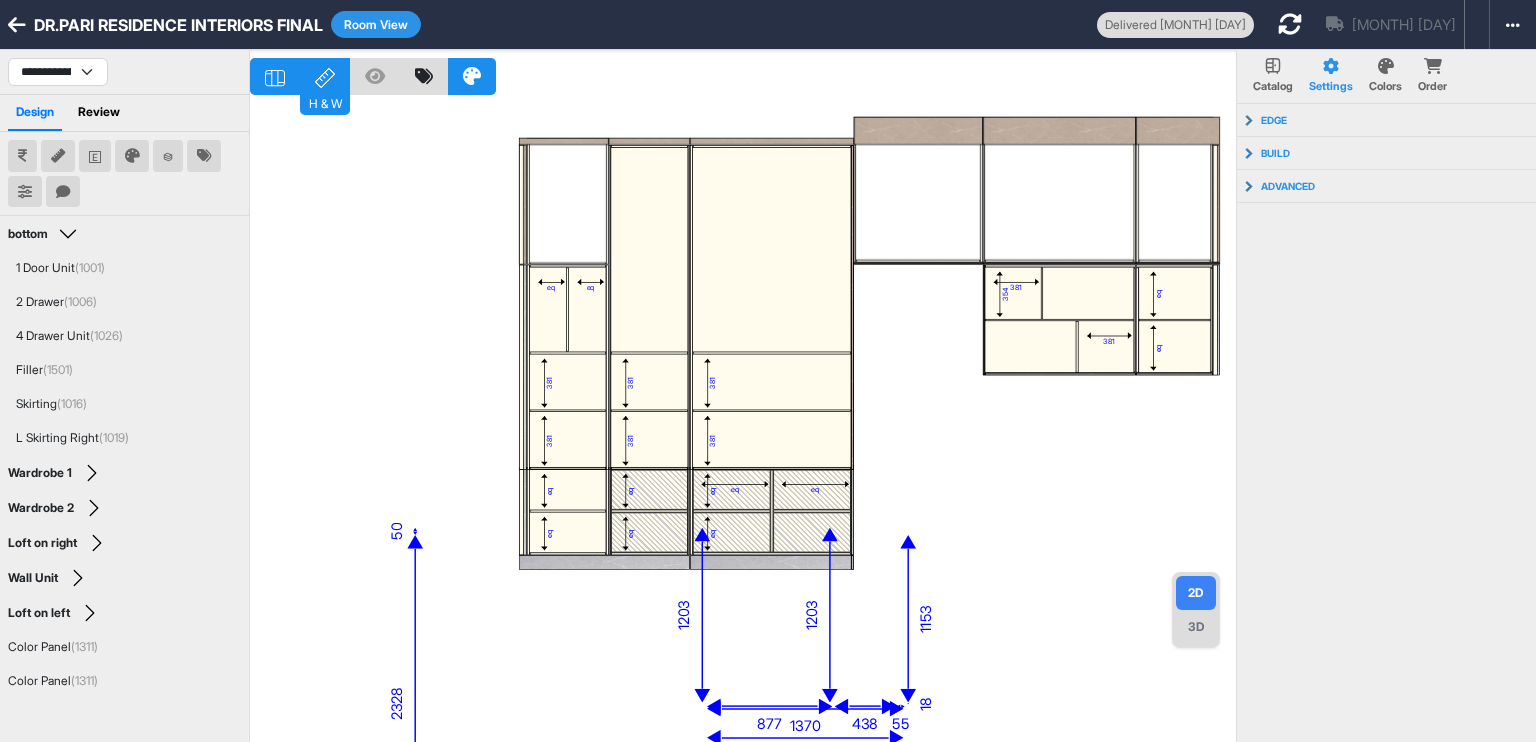drag, startPoint x: 941, startPoint y: 483, endPoint x: 855, endPoint y: 477, distance: 86.209045 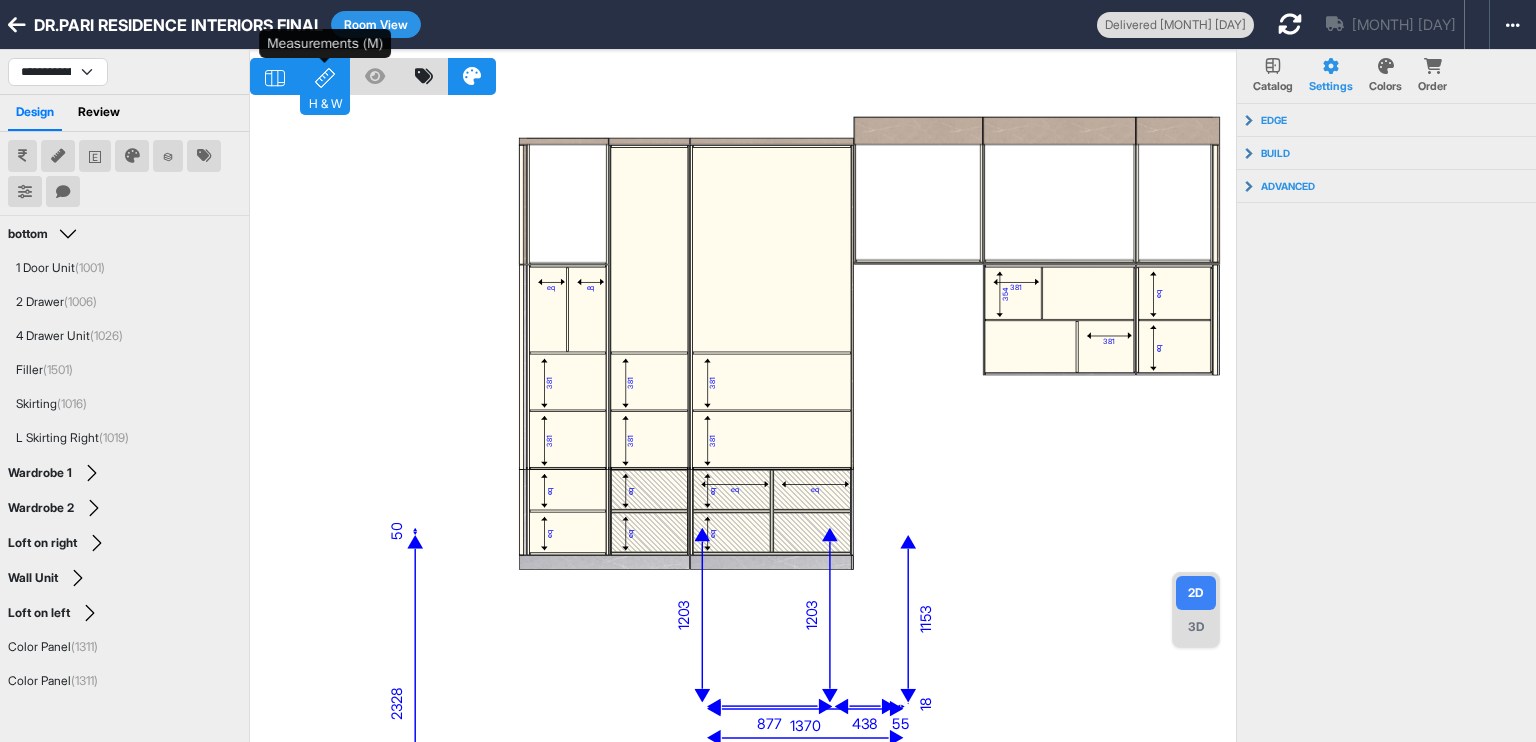 click 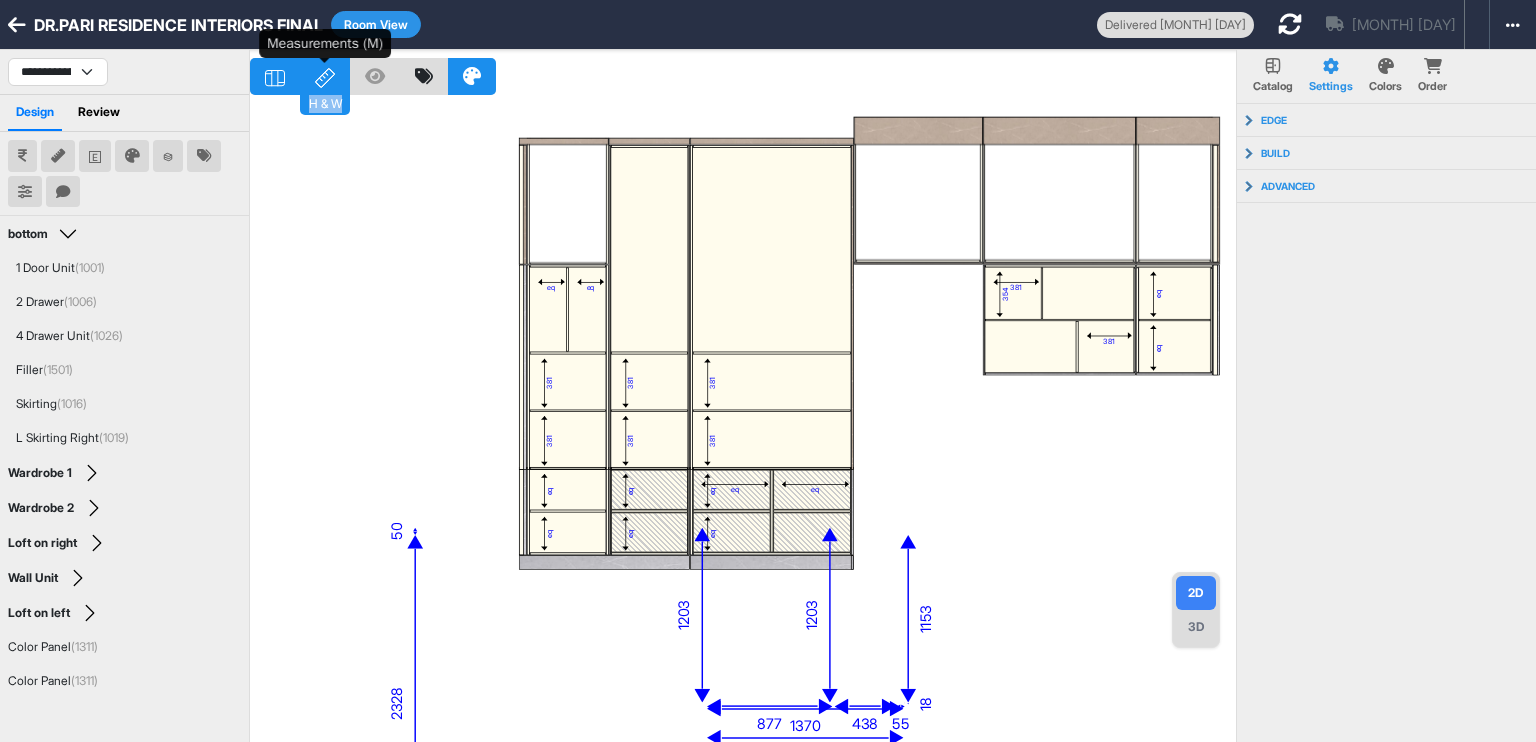 click 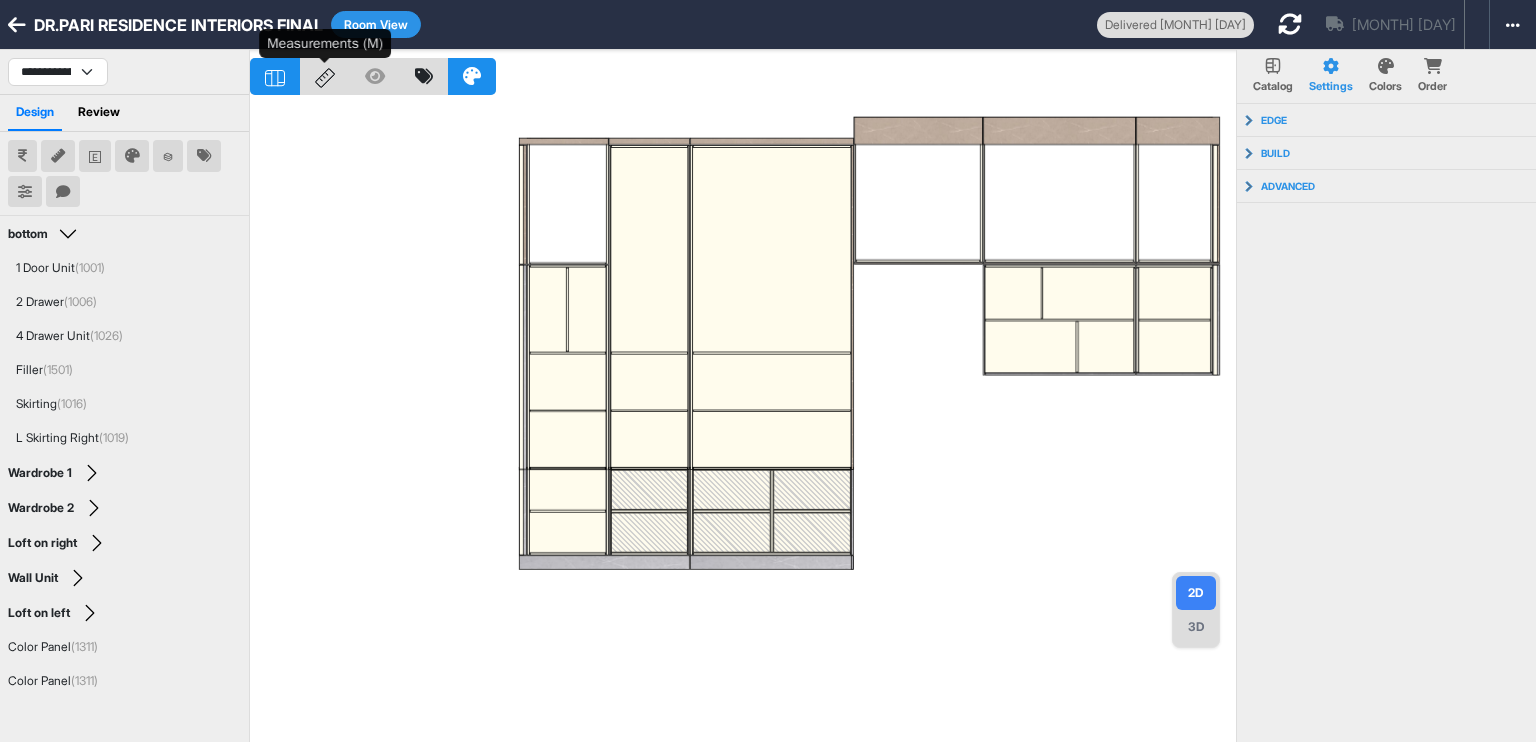 click 